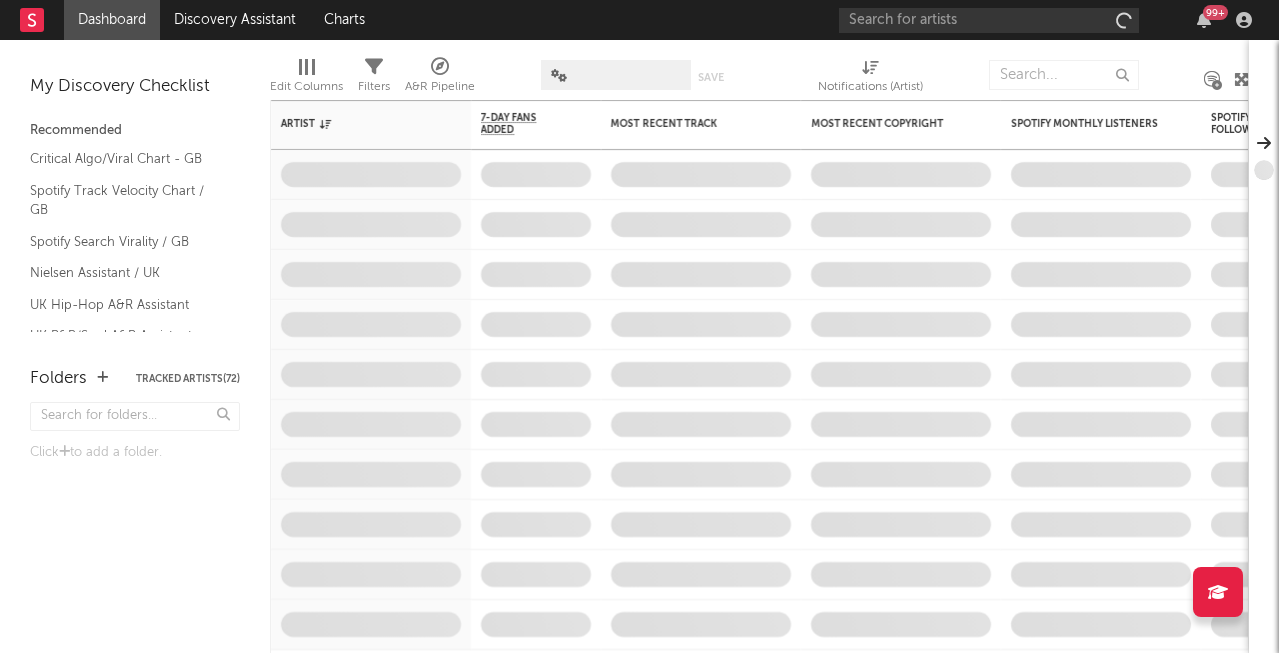 scroll, scrollTop: 0, scrollLeft: 0, axis: both 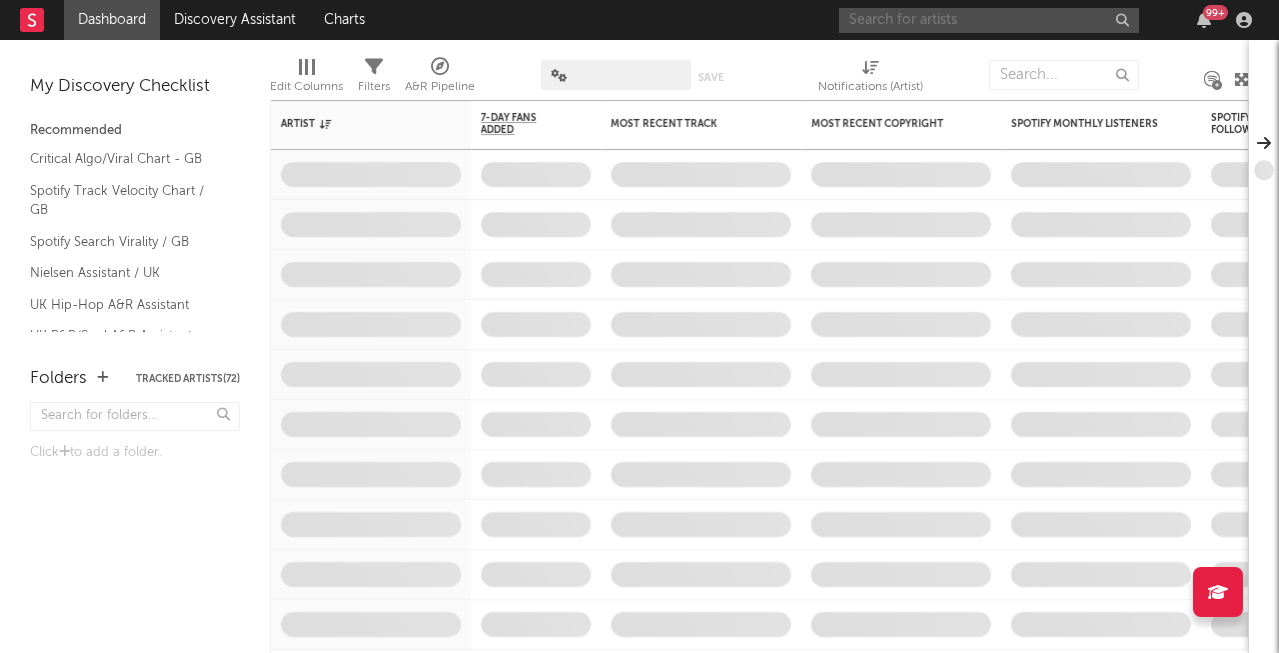 click at bounding box center [989, 20] 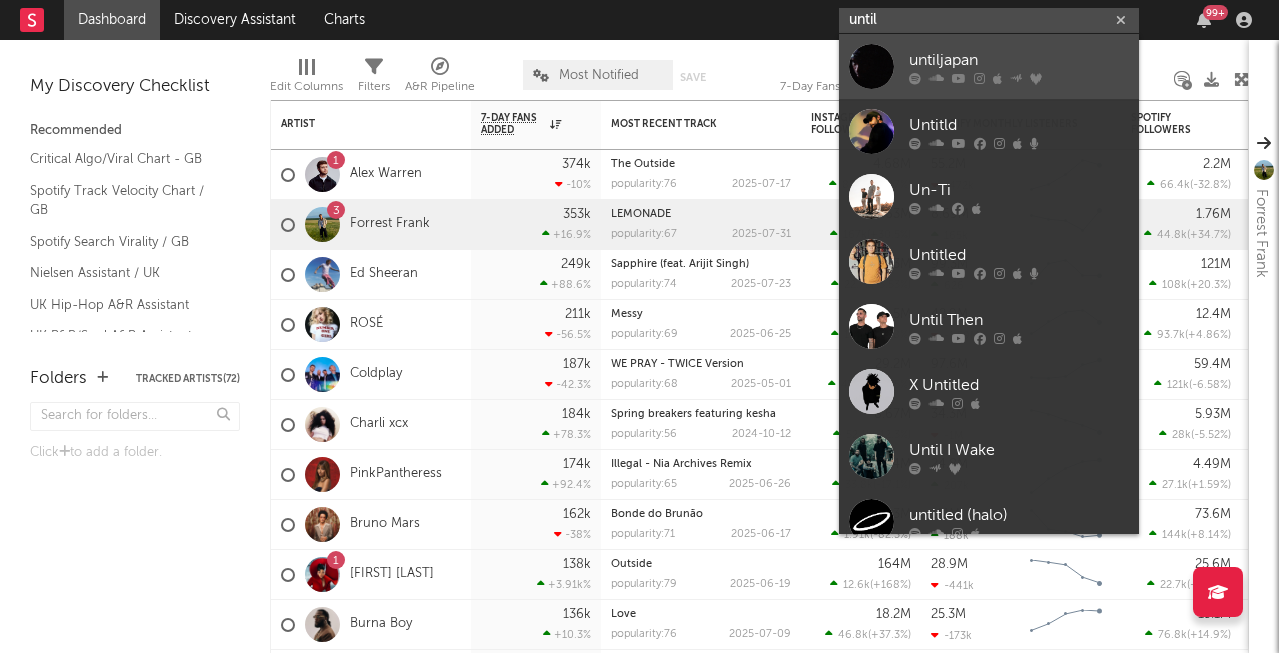type on "until" 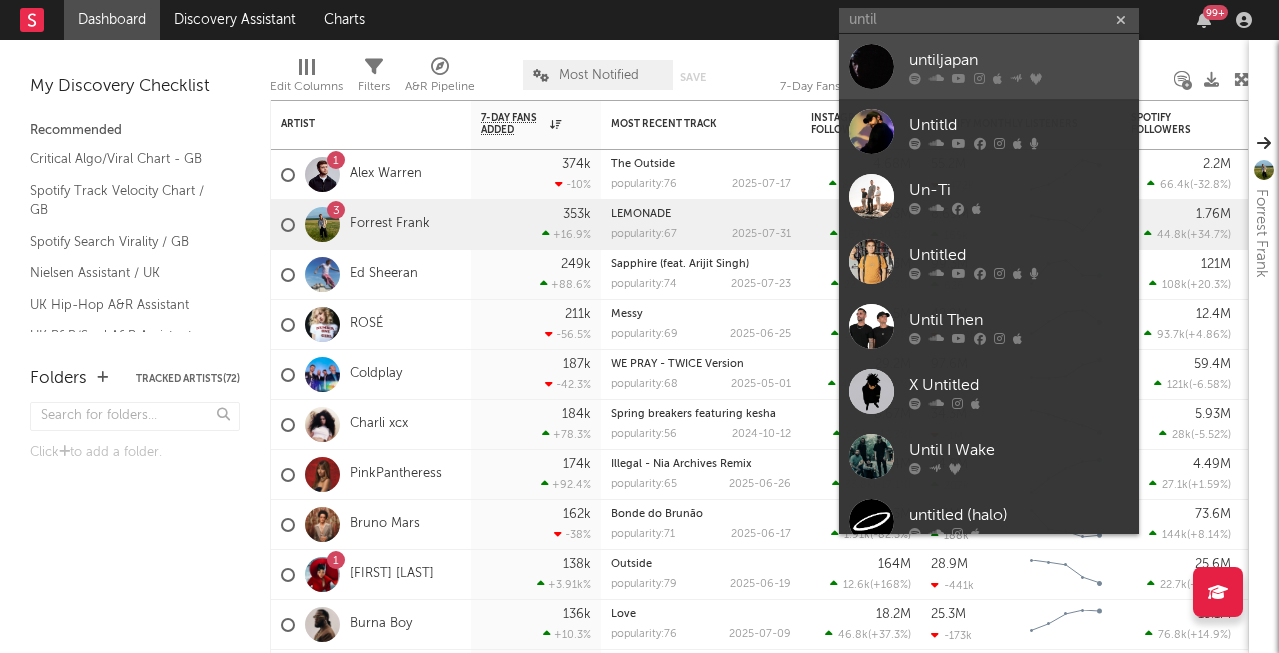 click on "untiljapan" at bounding box center [1019, 60] 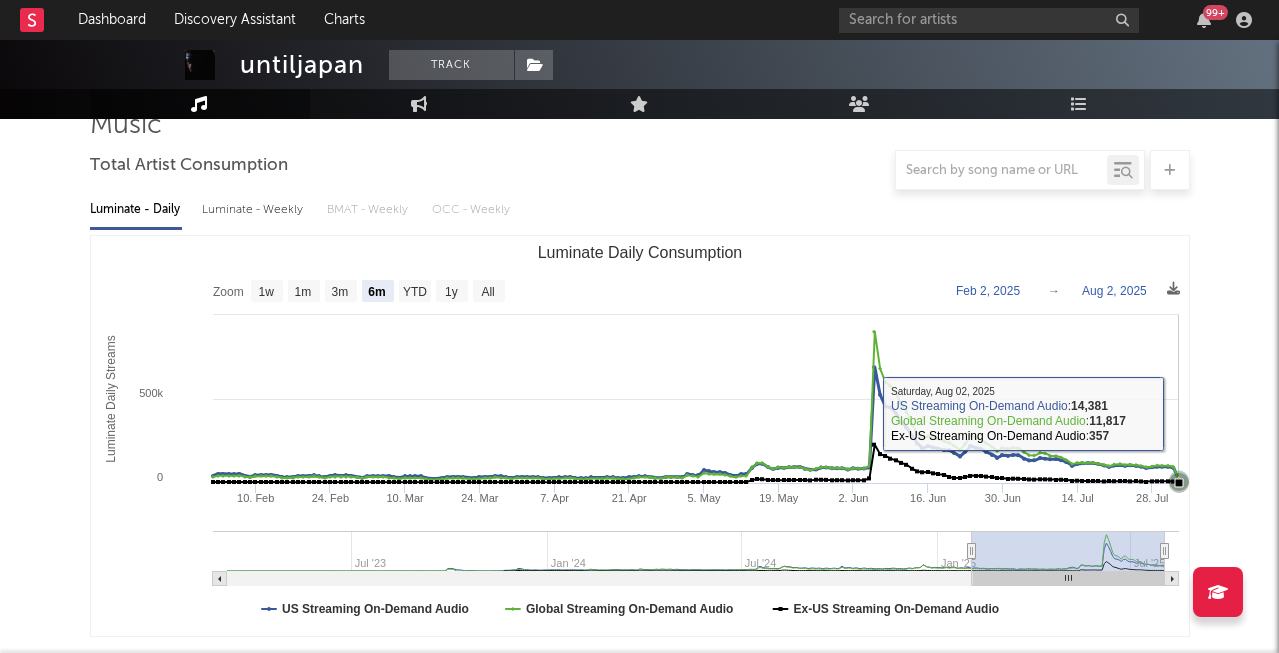 scroll, scrollTop: 182, scrollLeft: 0, axis: vertical 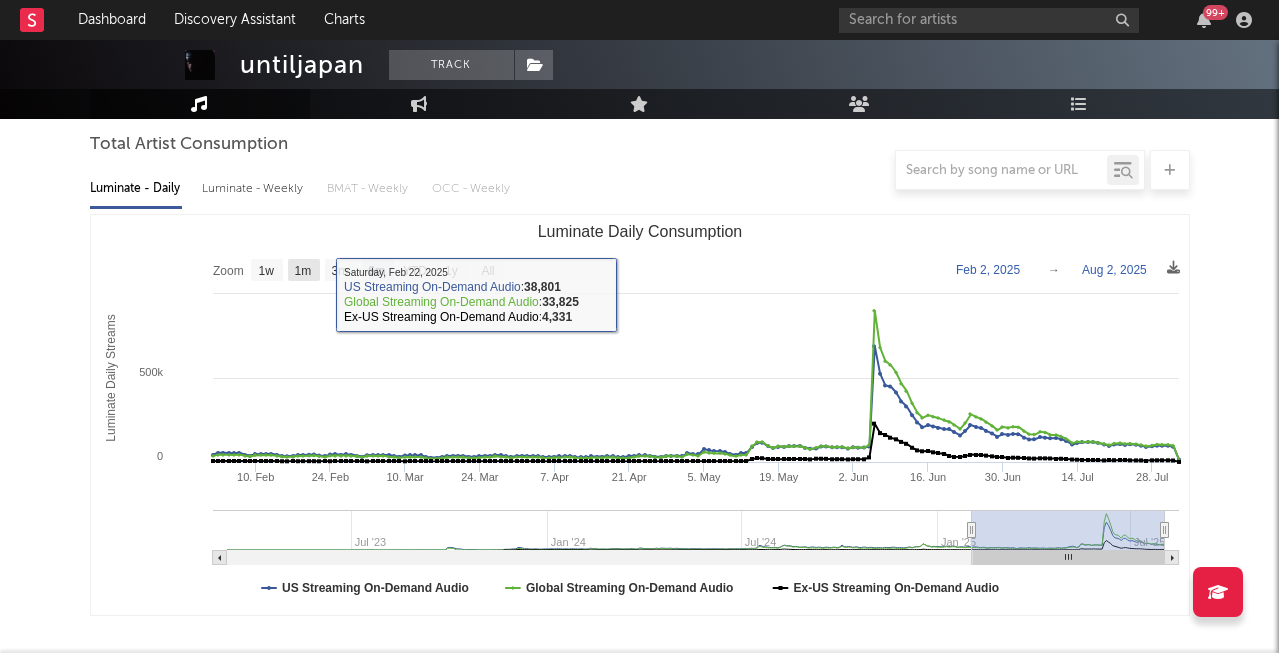 click on "1m" 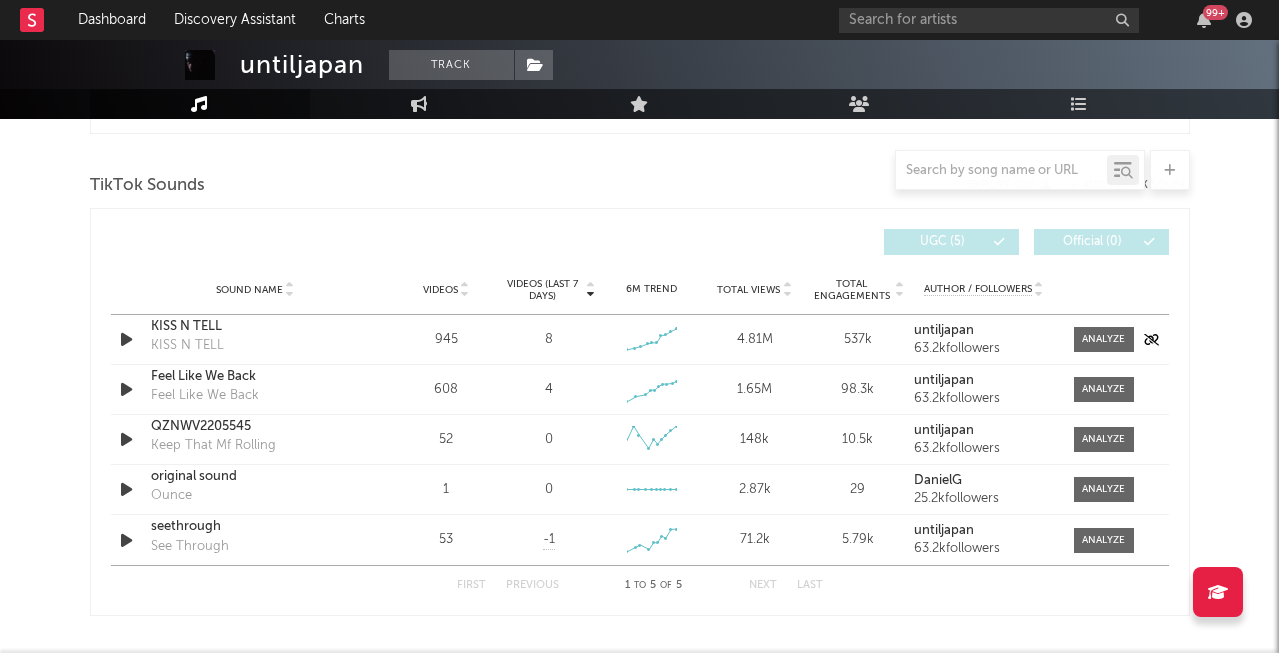 scroll, scrollTop: 1326, scrollLeft: 0, axis: vertical 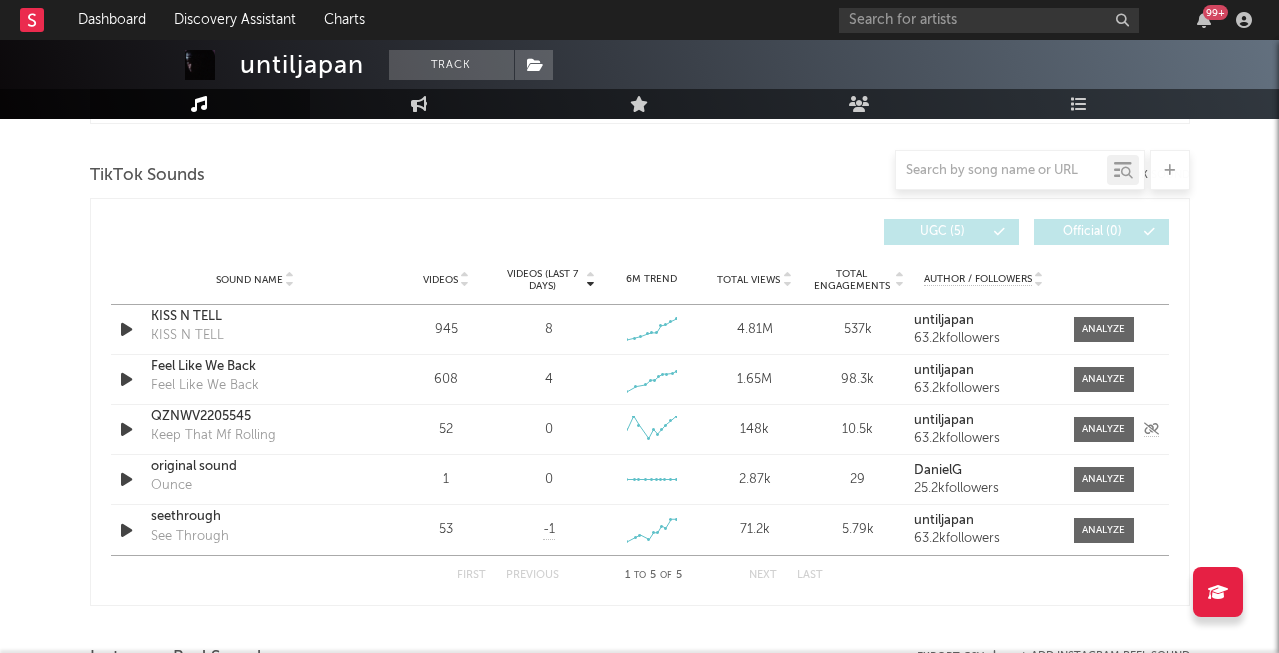 click at bounding box center [126, 429] 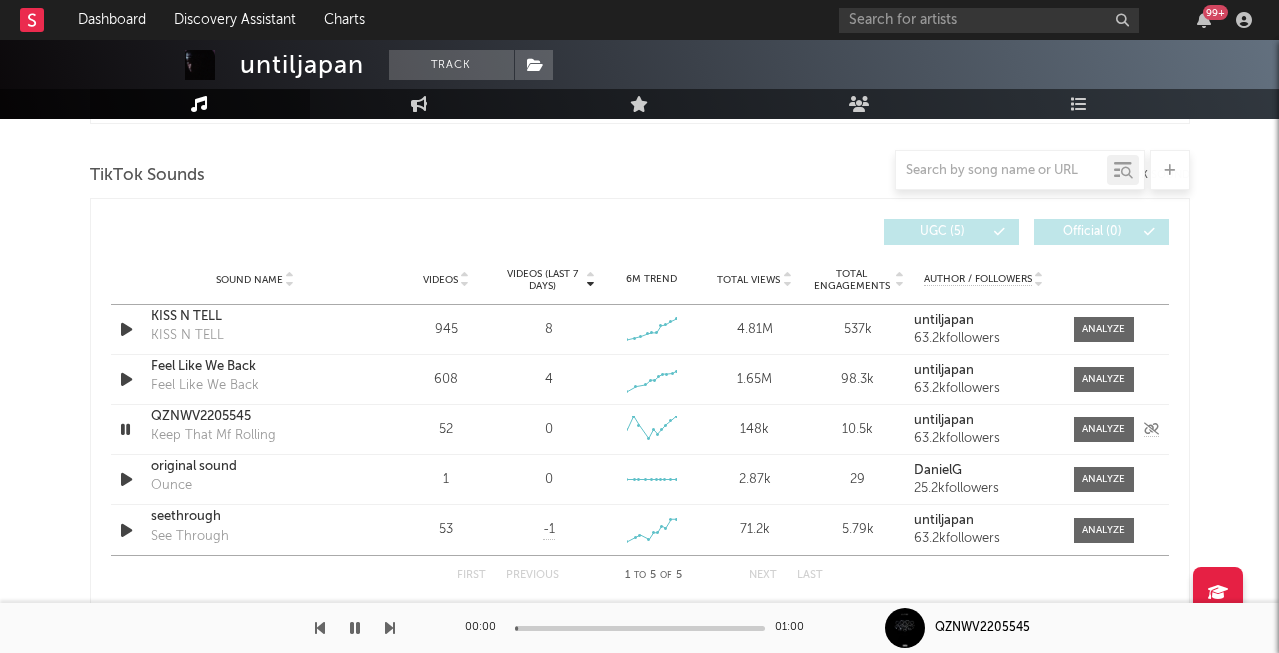 click at bounding box center [125, 429] 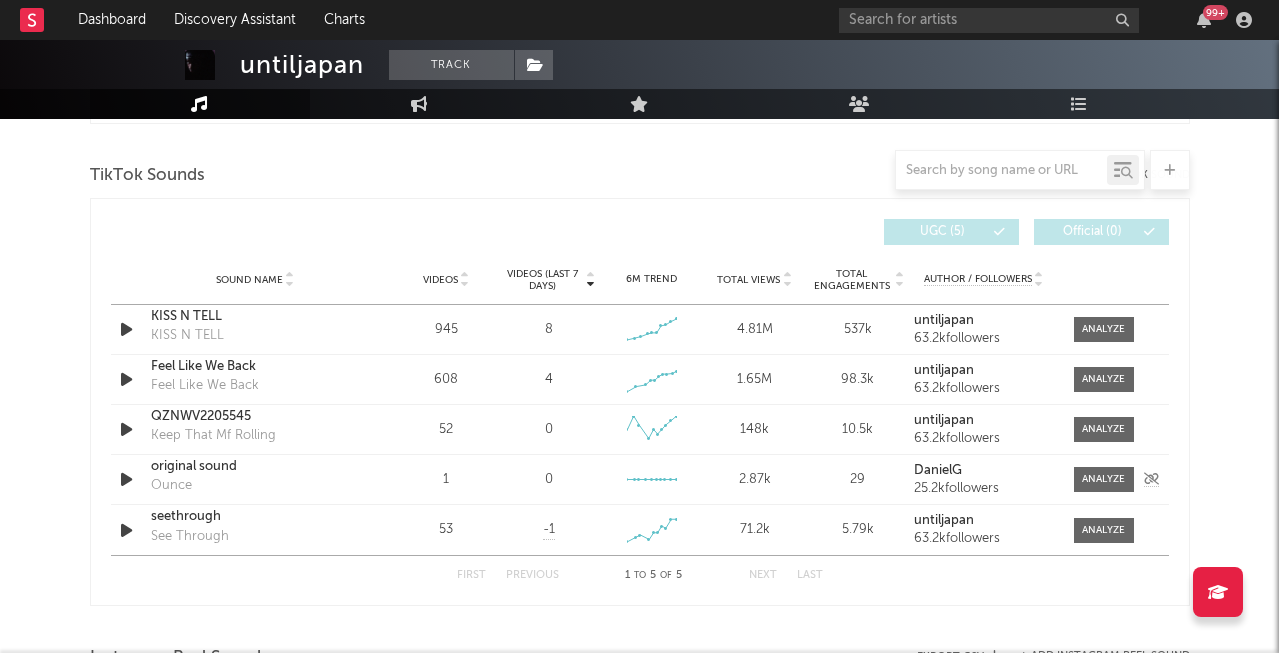click at bounding box center (126, 479) 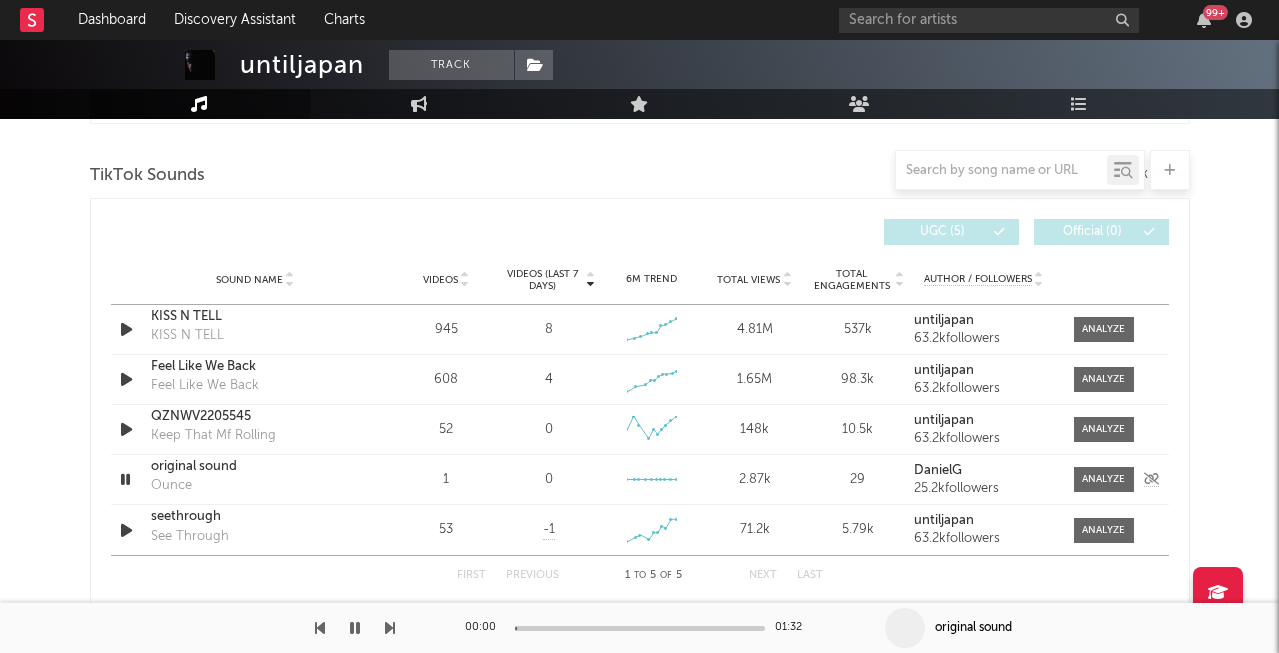 scroll, scrollTop: 1408, scrollLeft: 0, axis: vertical 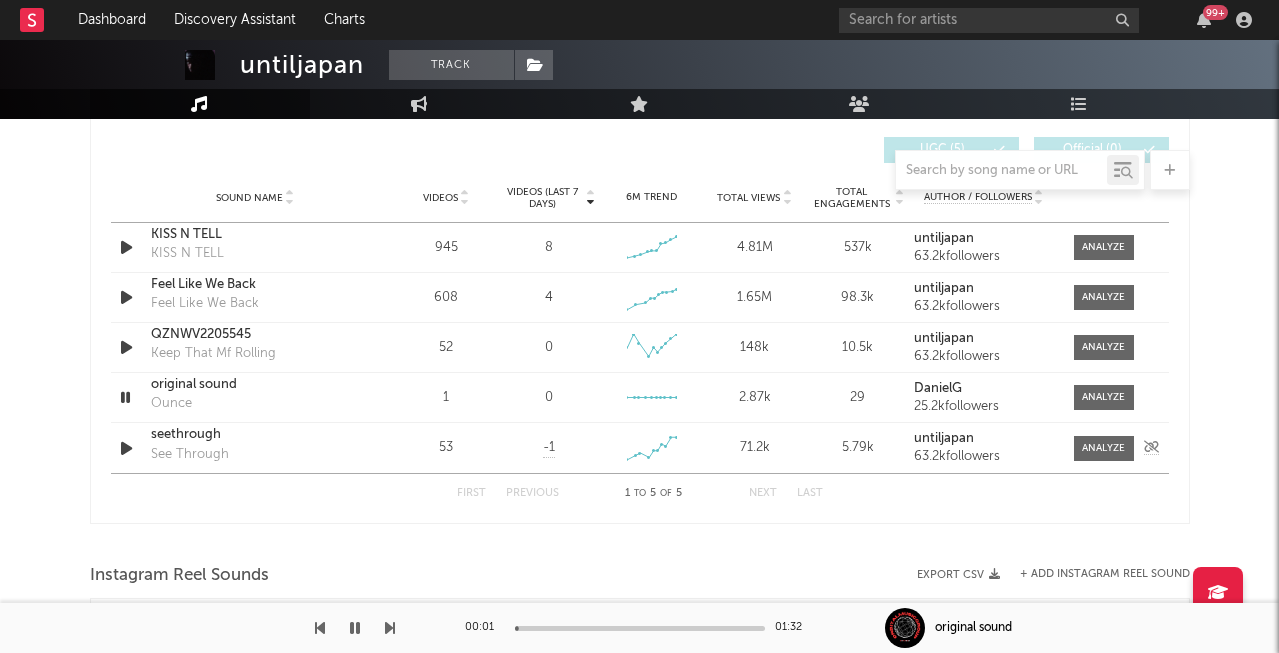 click at bounding box center [126, 448] 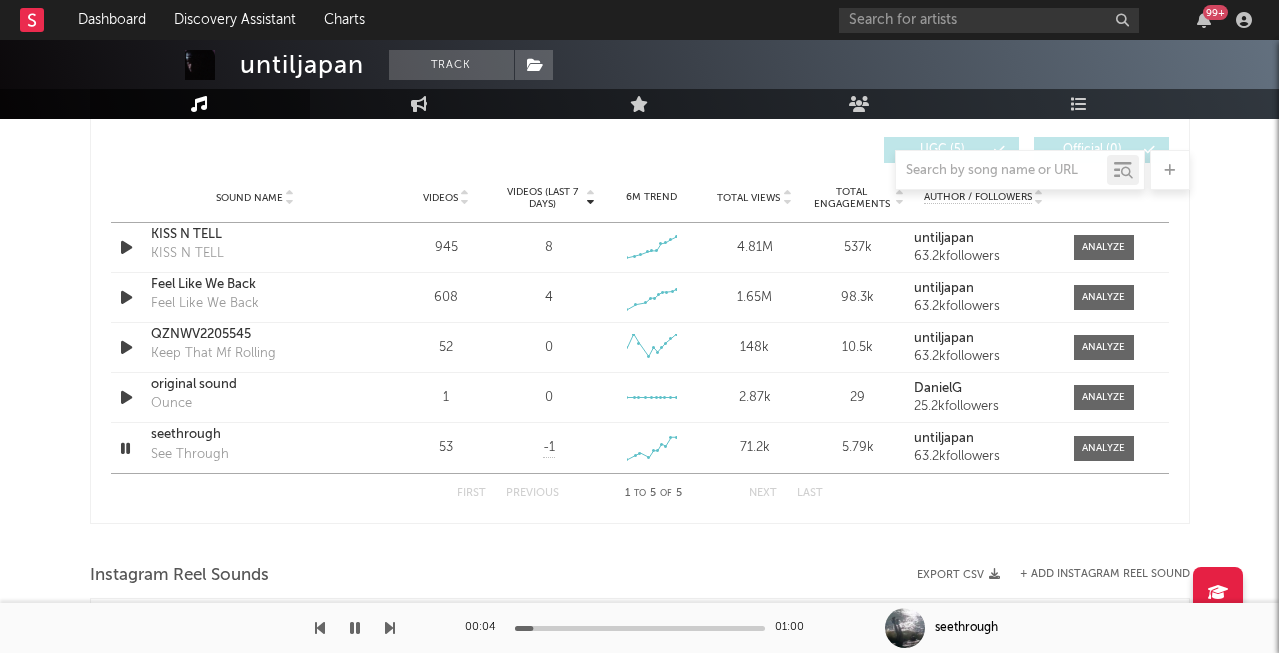 click at bounding box center (640, 628) 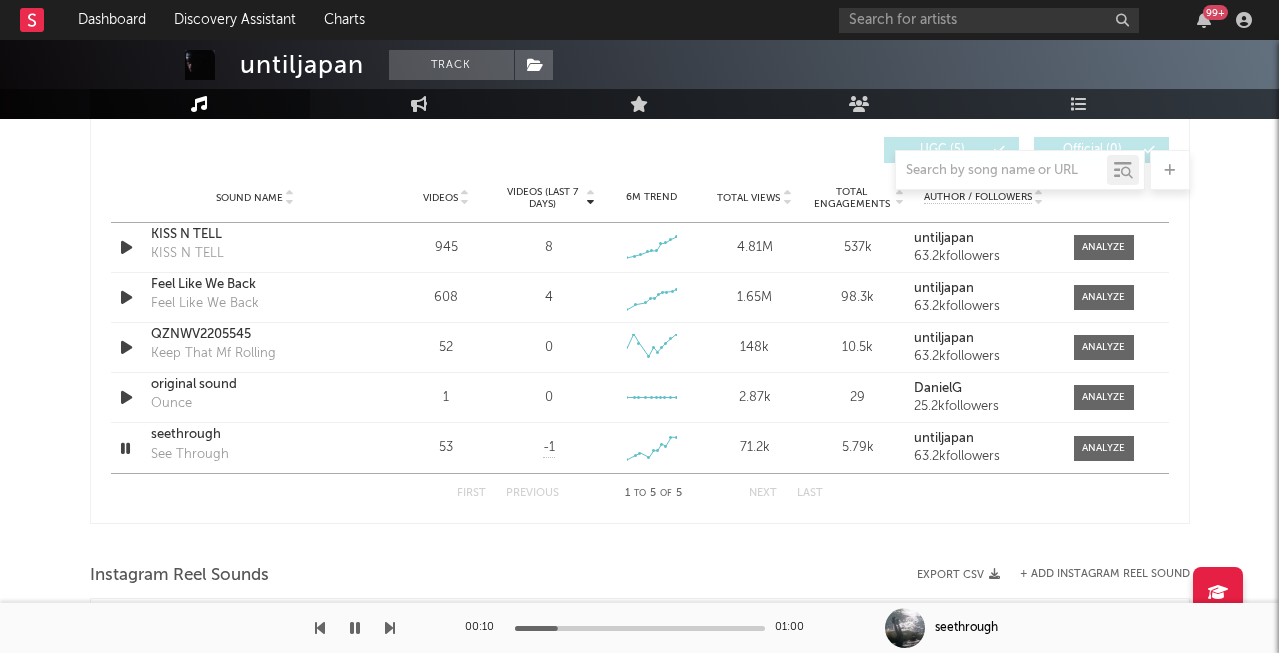 click at bounding box center (640, 628) 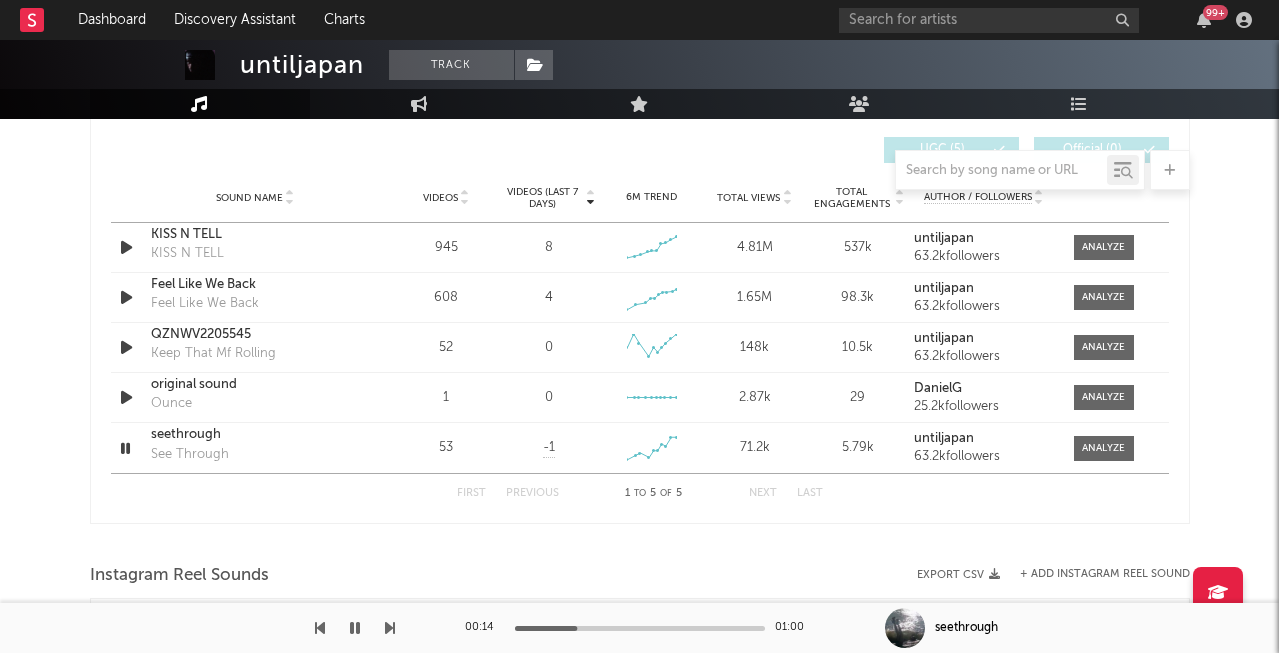 click on "[TIME] [TIME]" at bounding box center [640, 628] 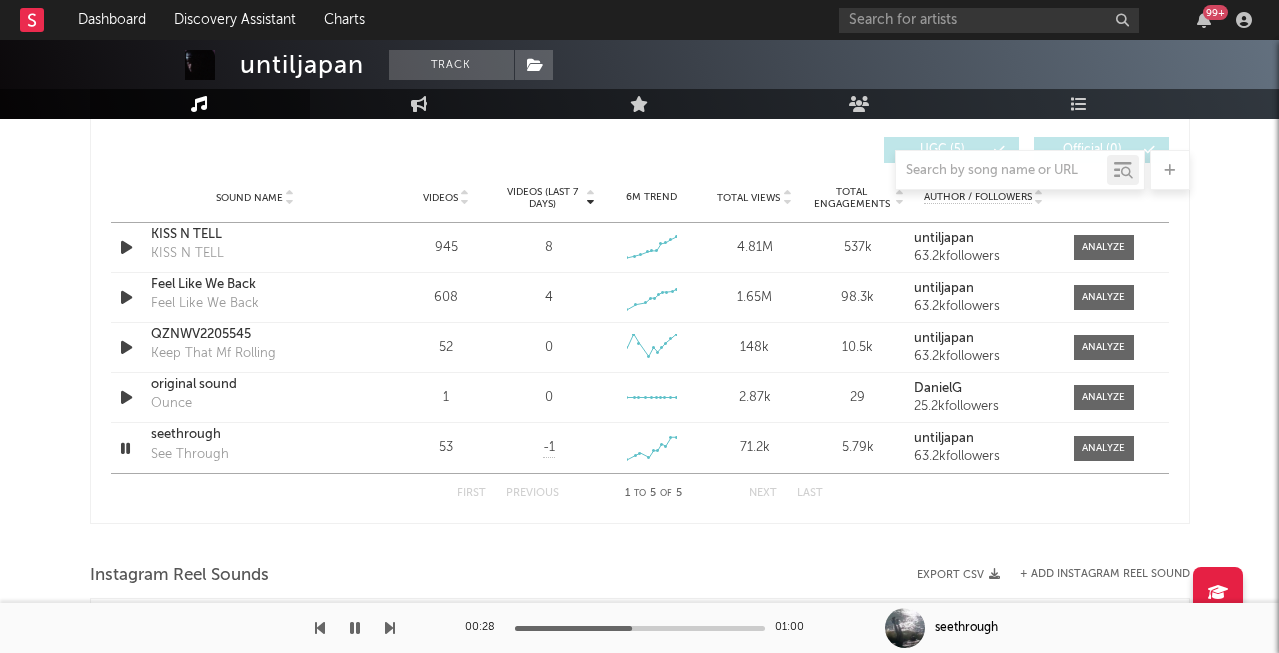 click at bounding box center (640, 628) 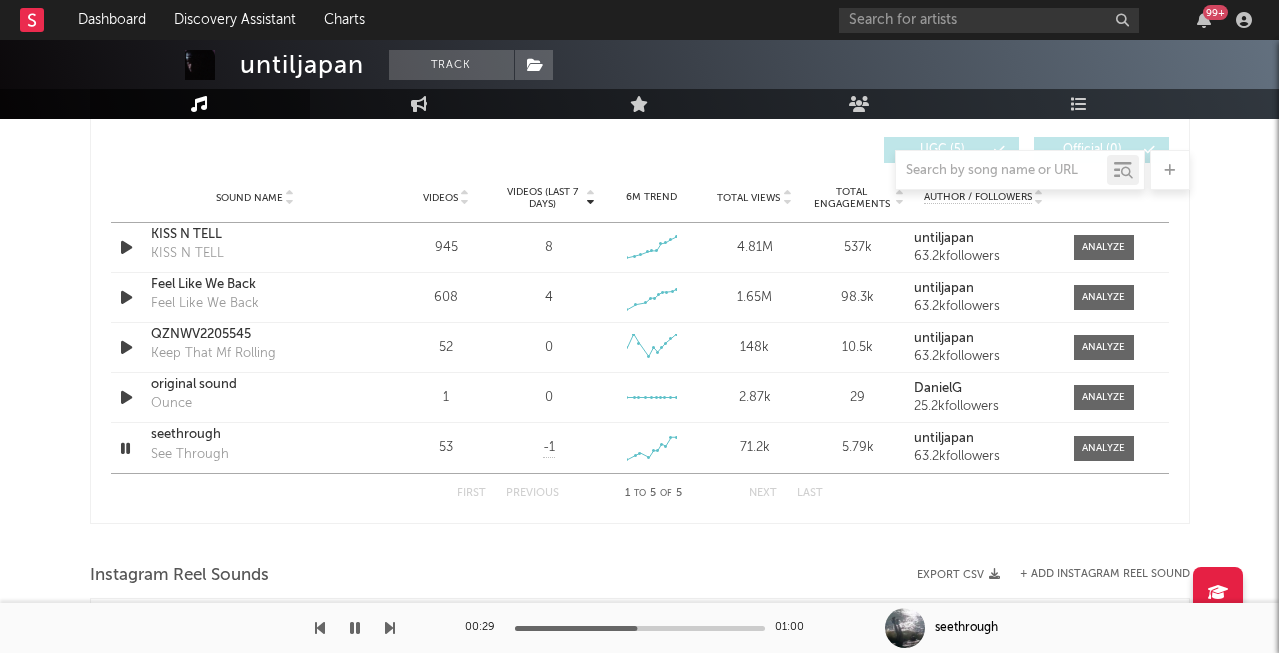 click at bounding box center (640, 628) 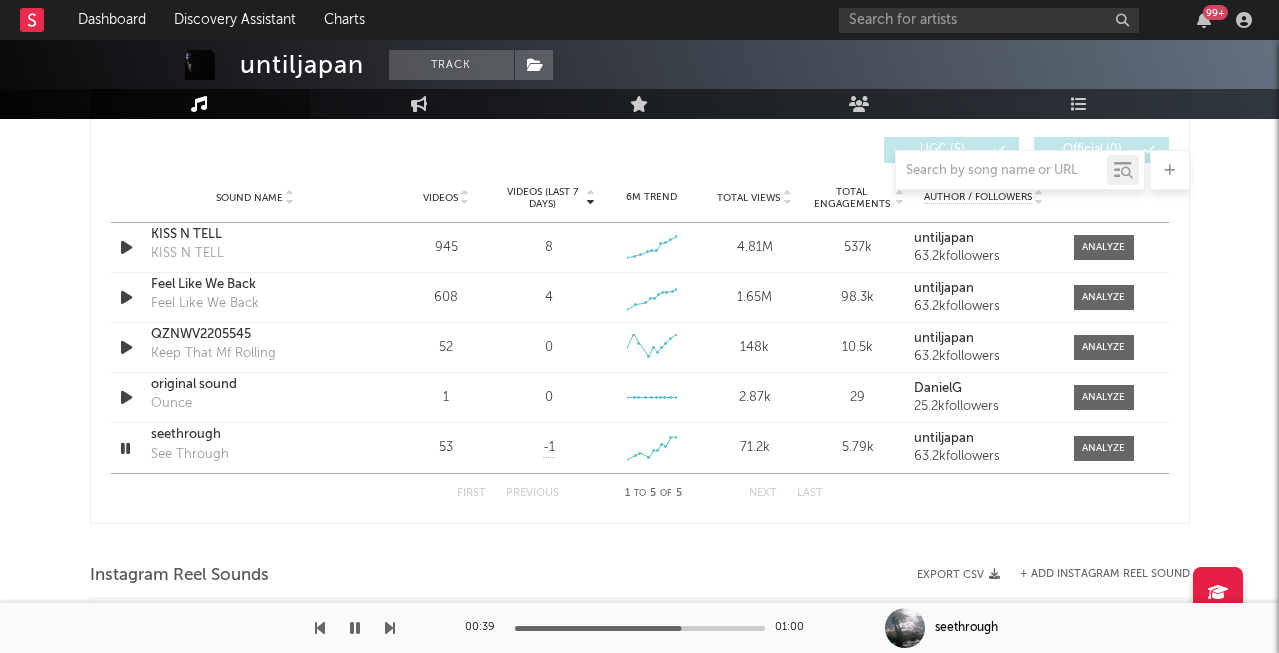 click on "[TIME] [TIME]" at bounding box center (640, 628) 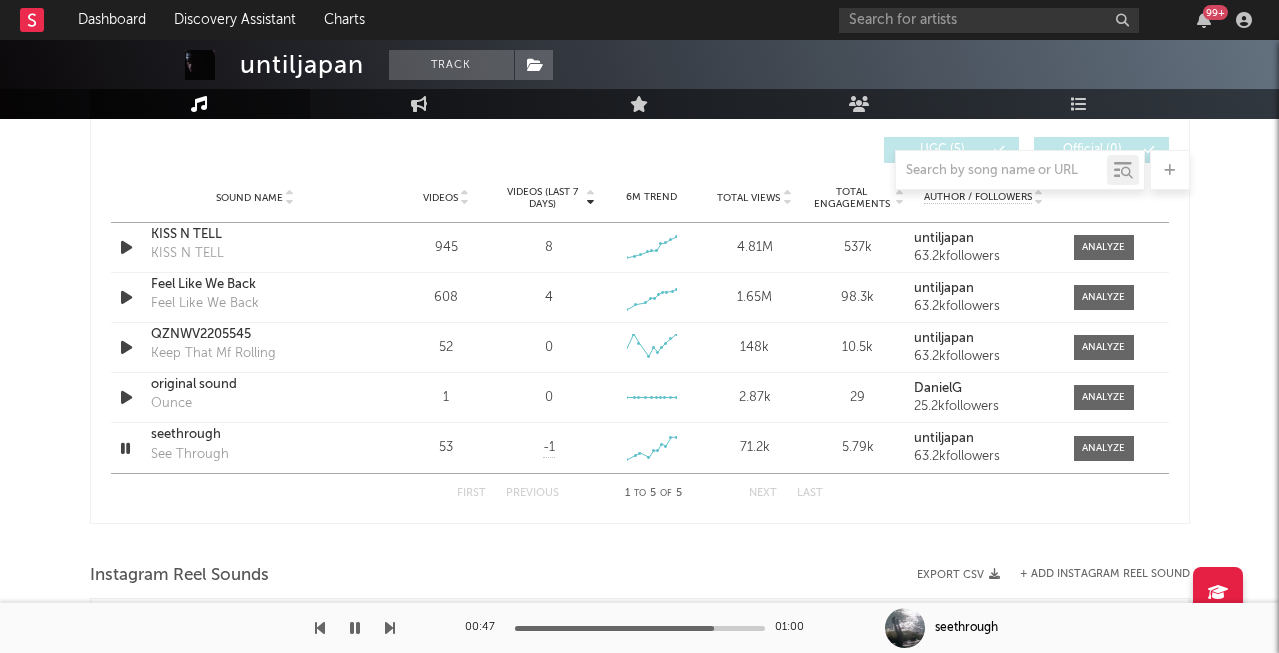 click at bounding box center (640, 628) 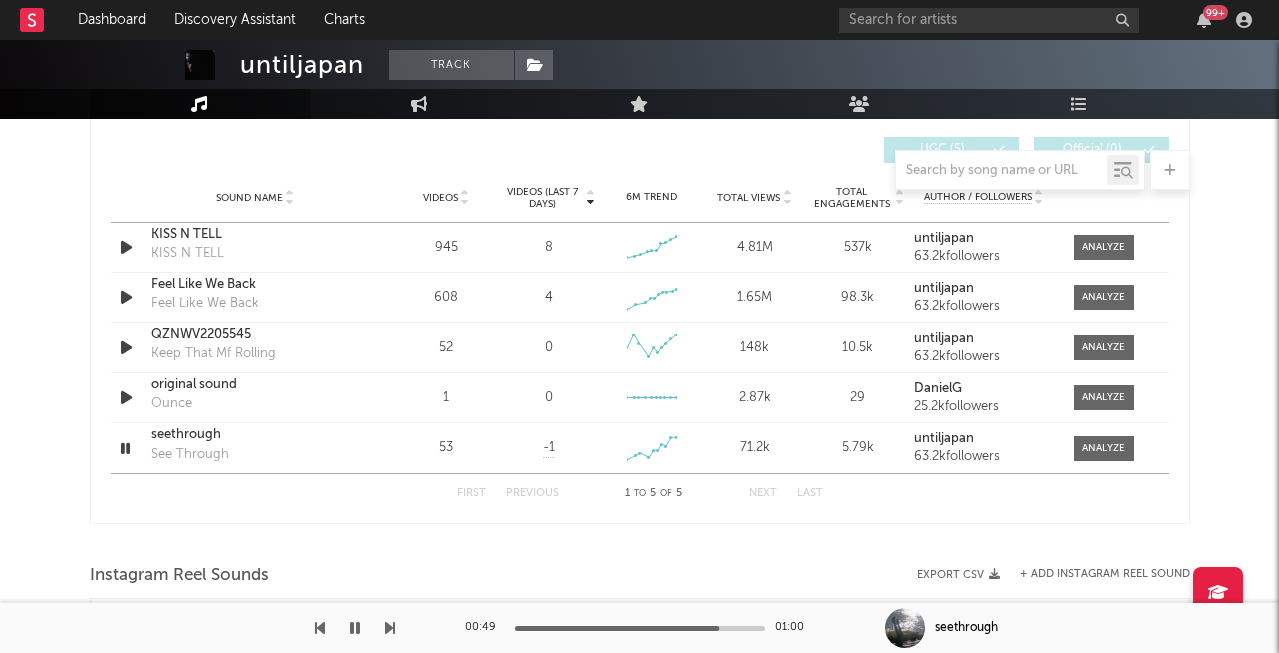 click on "Next" at bounding box center [763, 493] 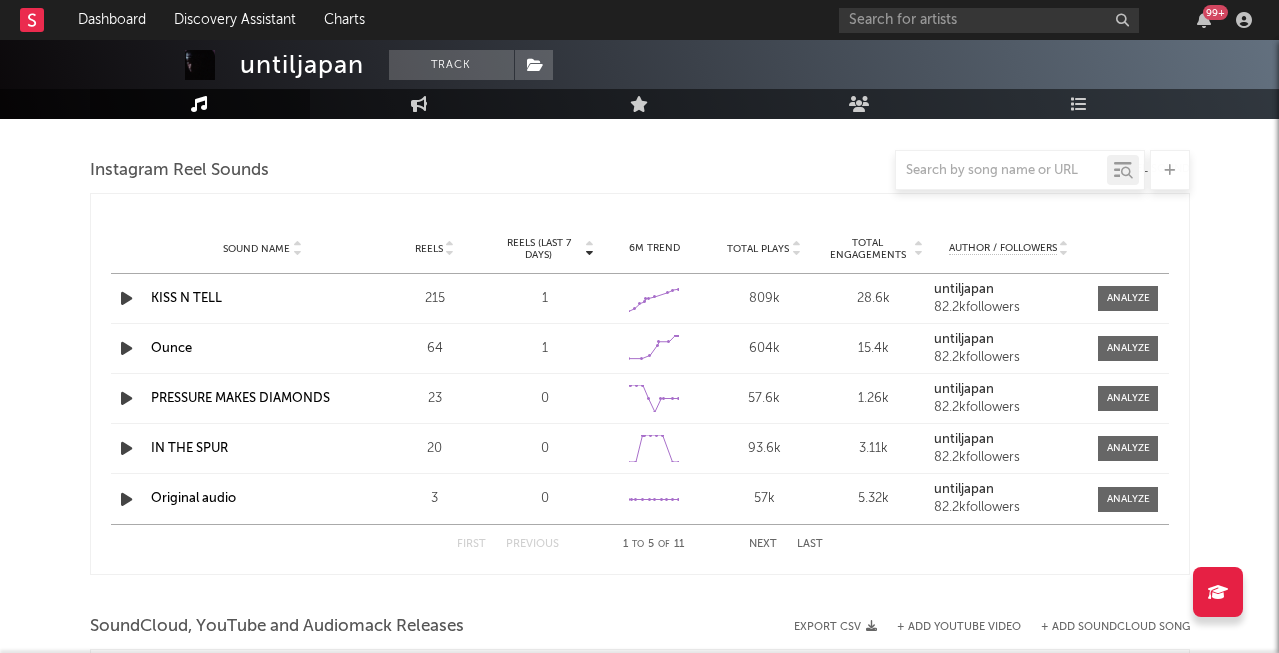 scroll, scrollTop: 1814, scrollLeft: 0, axis: vertical 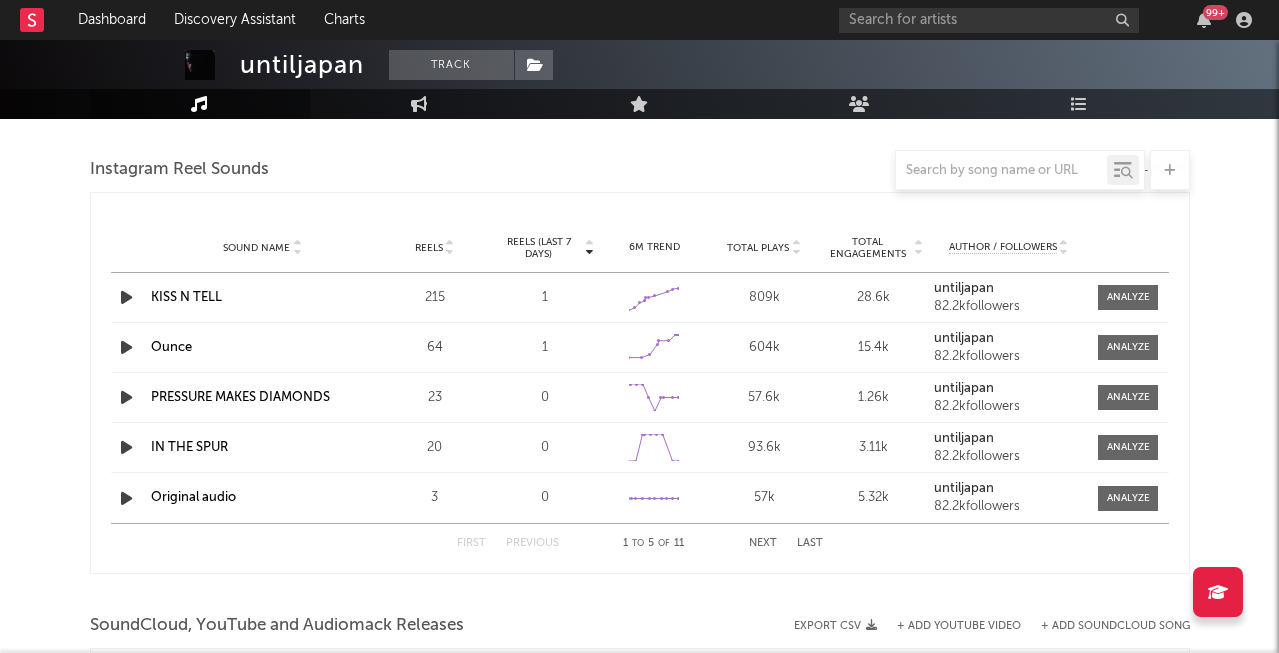 click at bounding box center (126, 498) 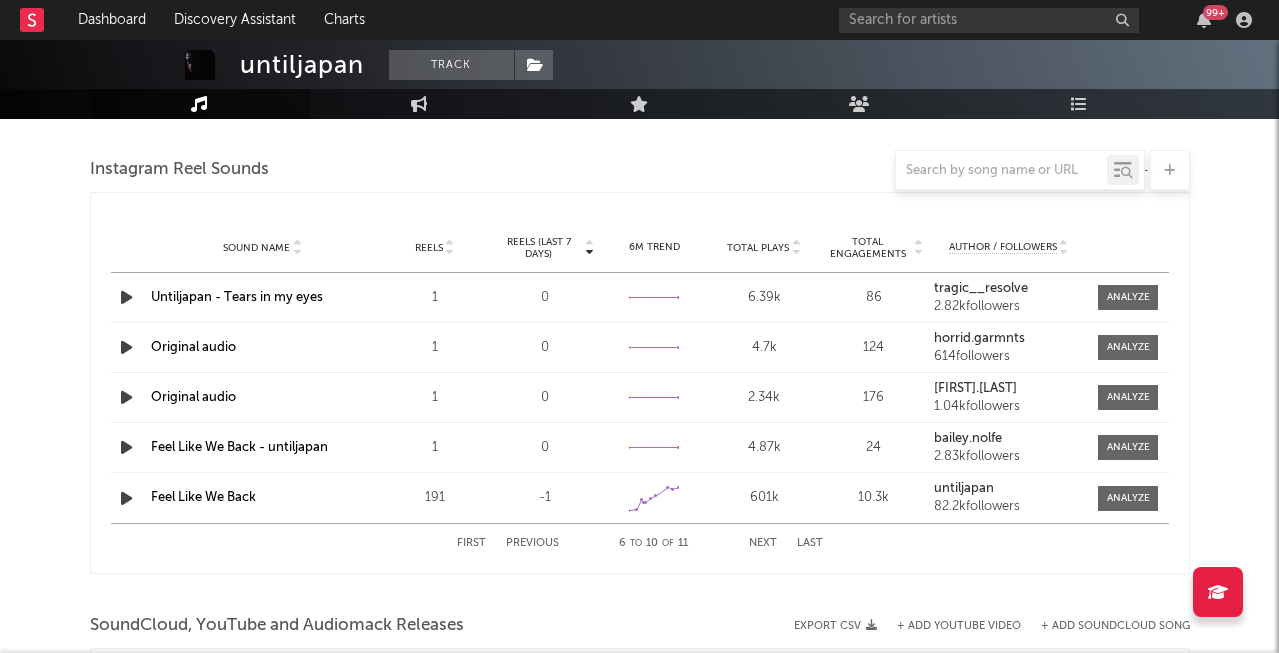 click at bounding box center [126, 347] 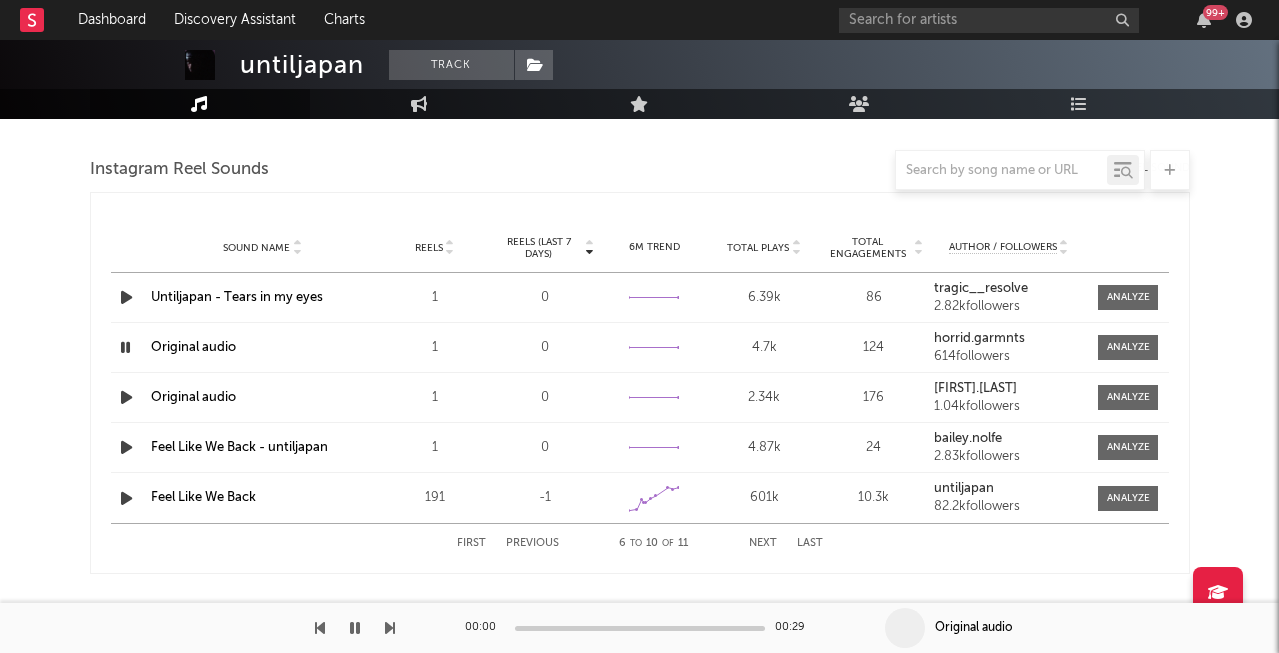 click at bounding box center [126, 397] 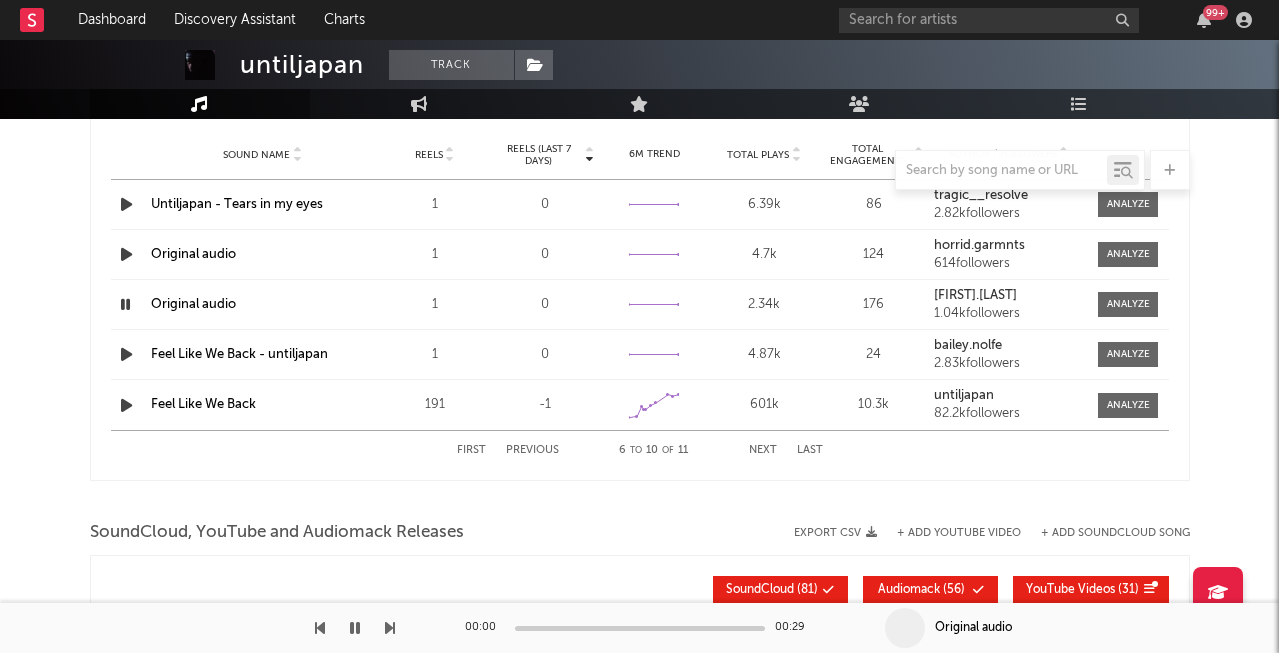 scroll, scrollTop: 1919, scrollLeft: 0, axis: vertical 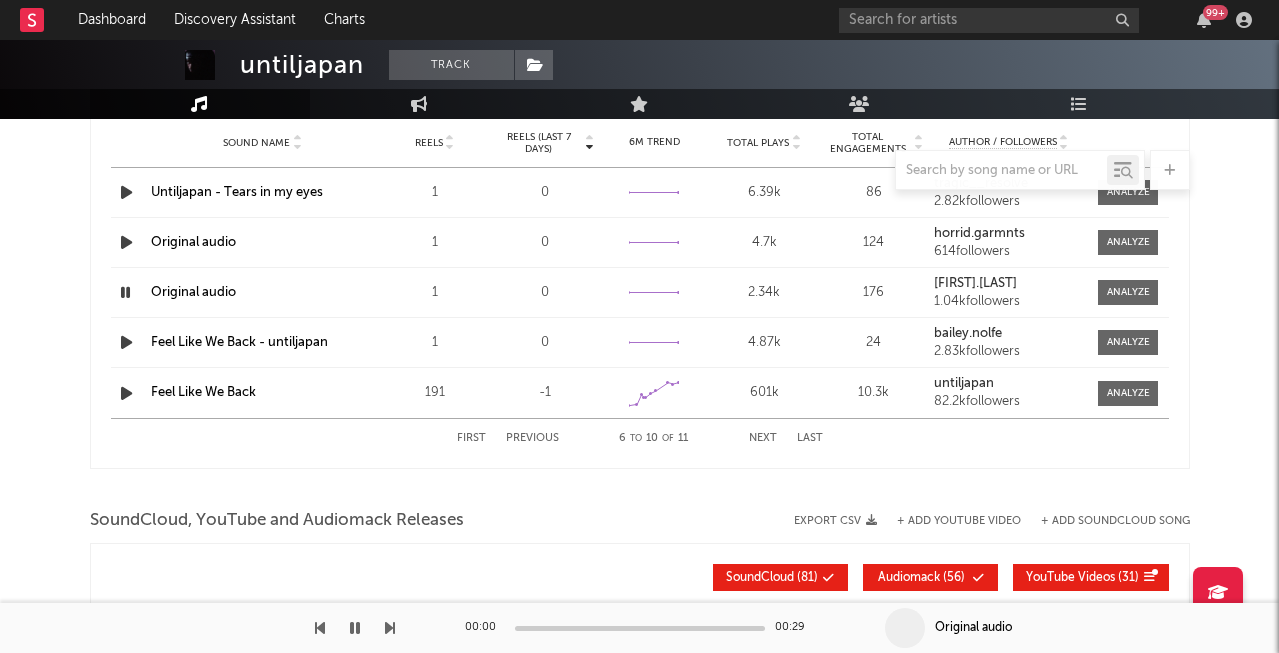 click on "First Previous [NUMBER] to [NUMBER] of [NUMBER] Next Last" at bounding box center (640, 438) 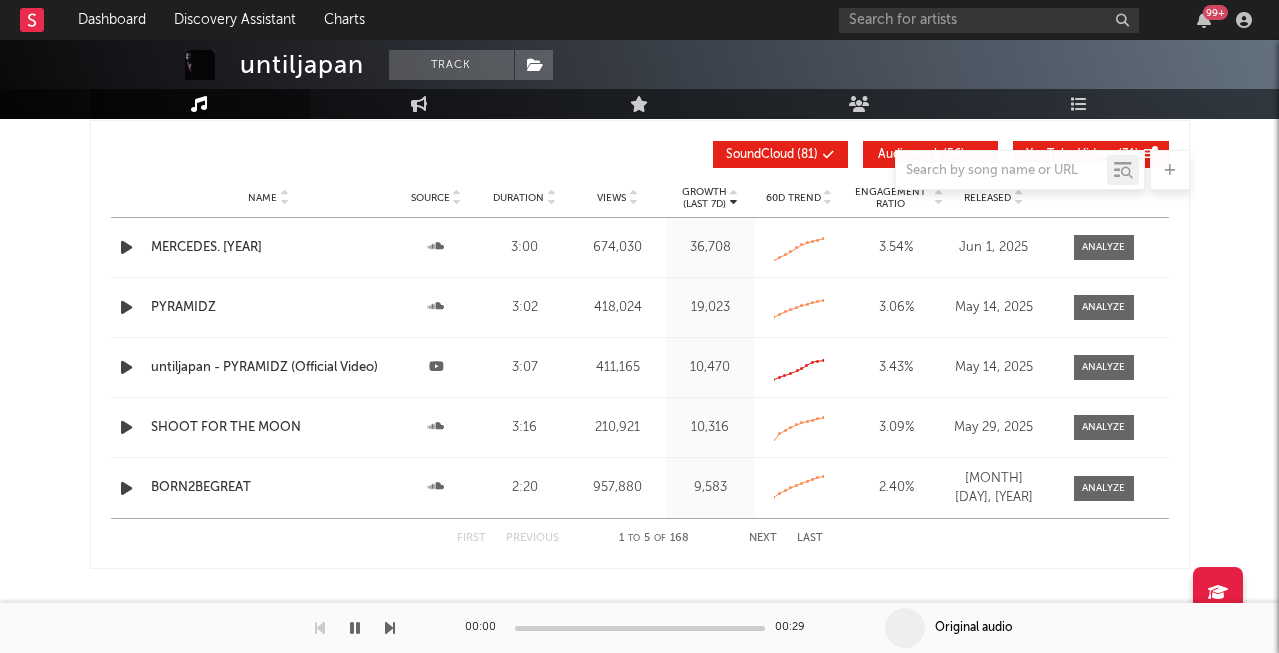 scroll, scrollTop: 2317, scrollLeft: 0, axis: vertical 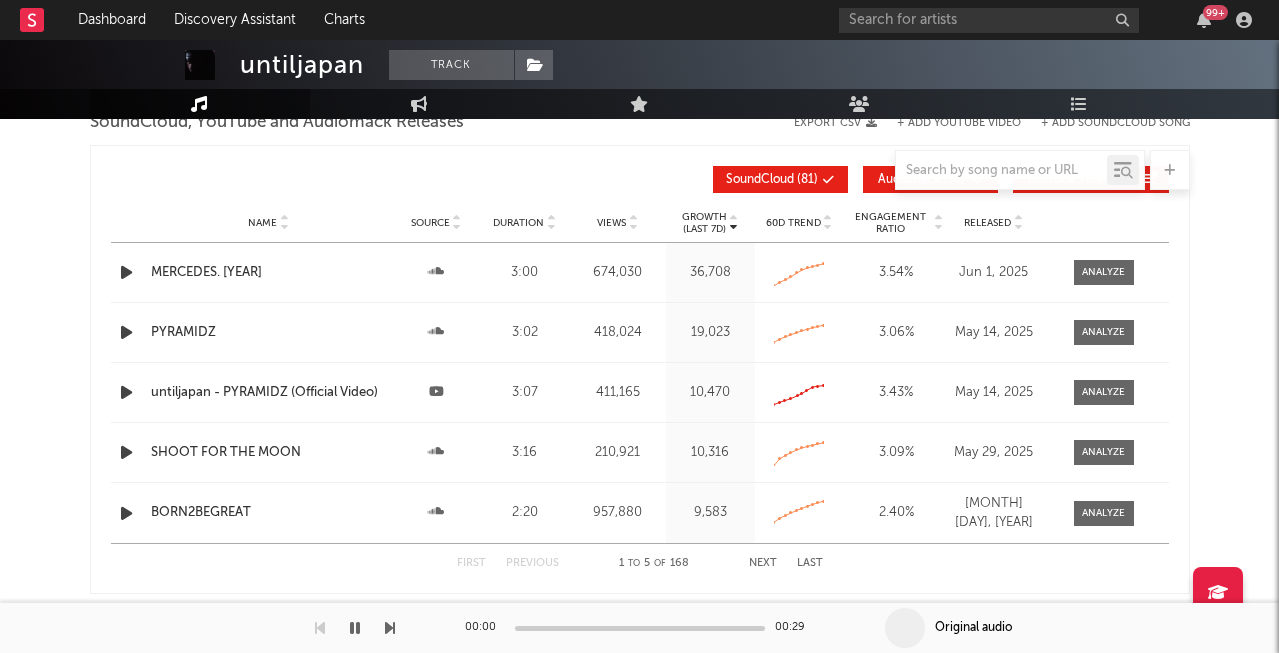 click at bounding box center [126, 272] 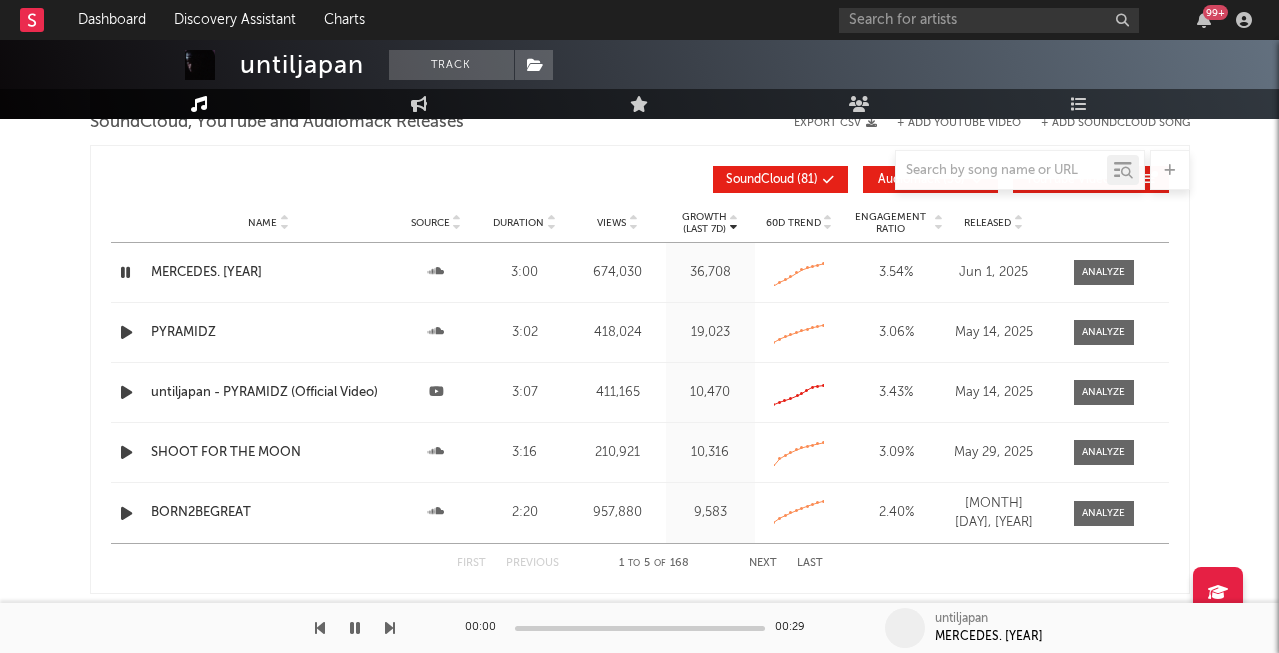 click at bounding box center [125, 272] 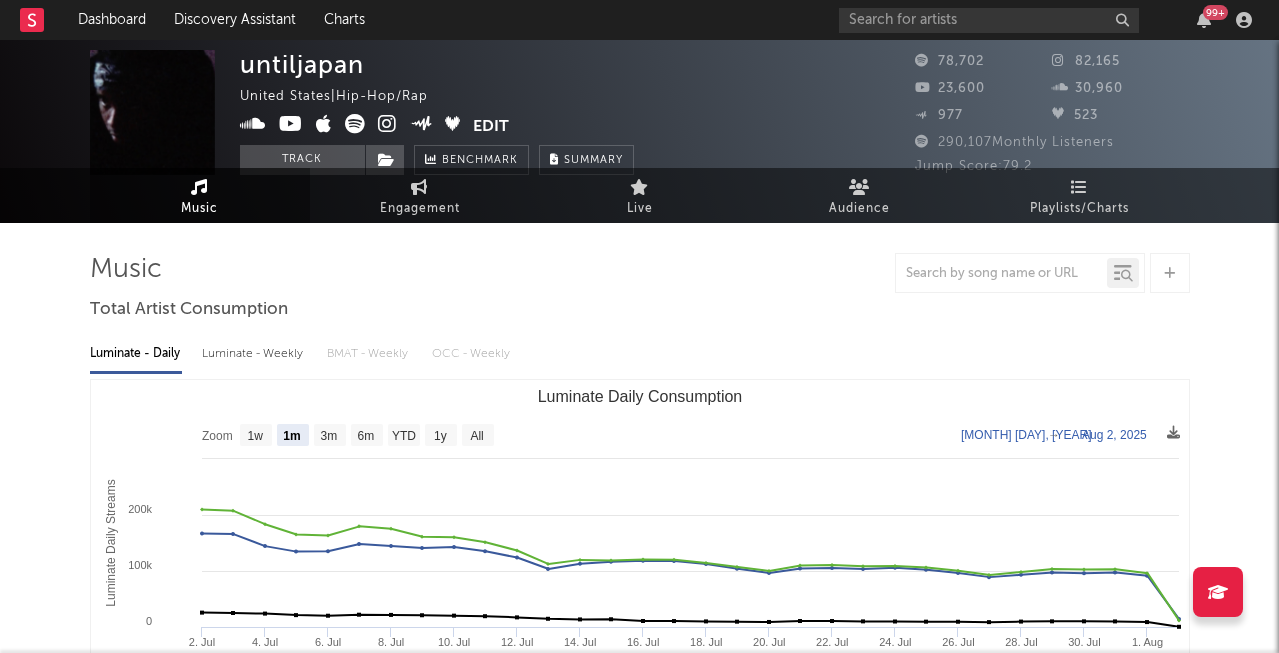 scroll, scrollTop: 0, scrollLeft: 0, axis: both 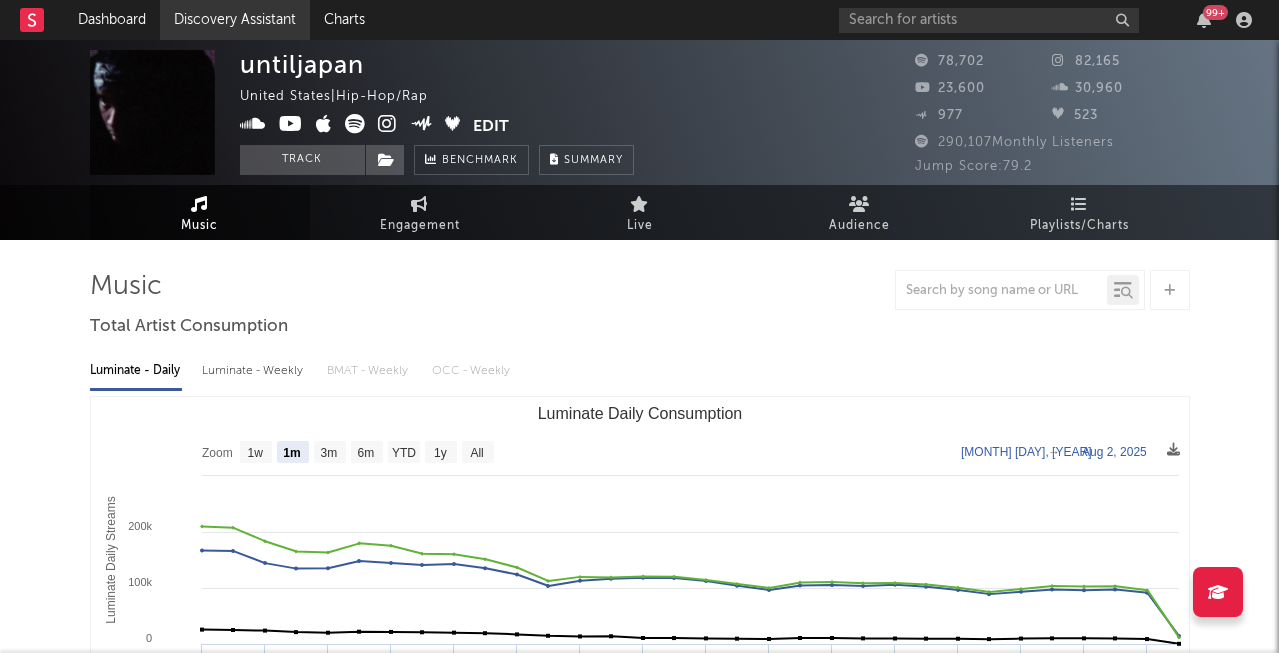 click on "Discovery Assistant" at bounding box center [235, 20] 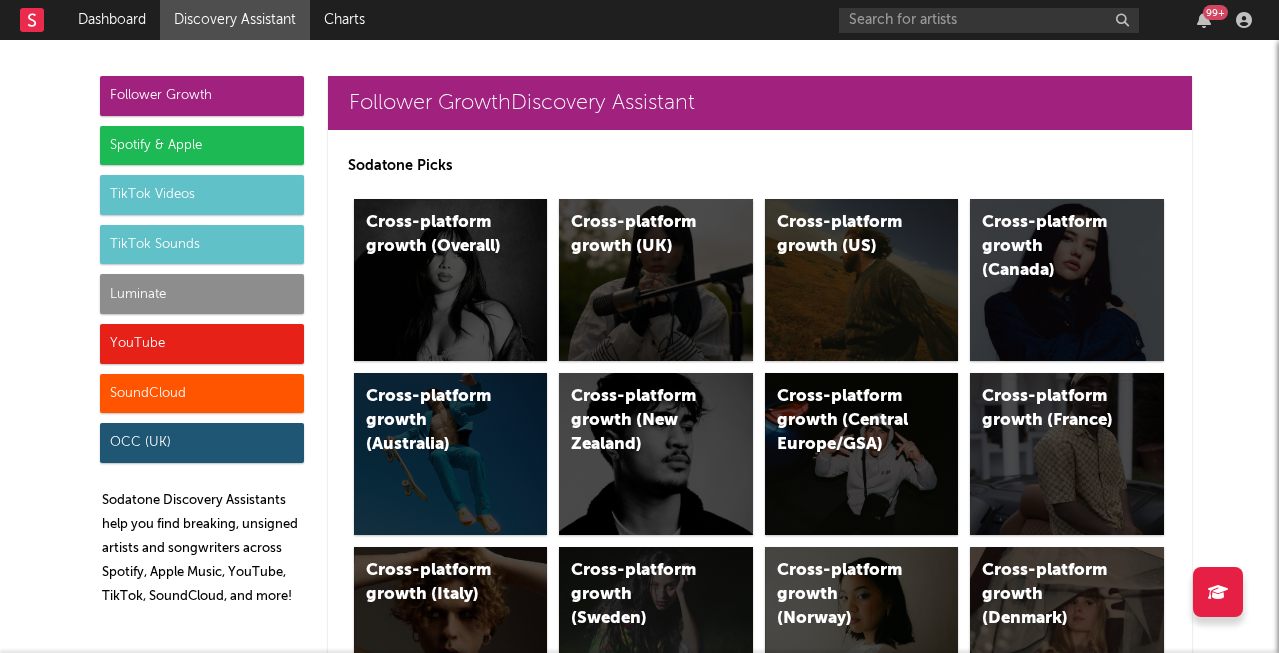 click on "99 +" at bounding box center (1049, 20) 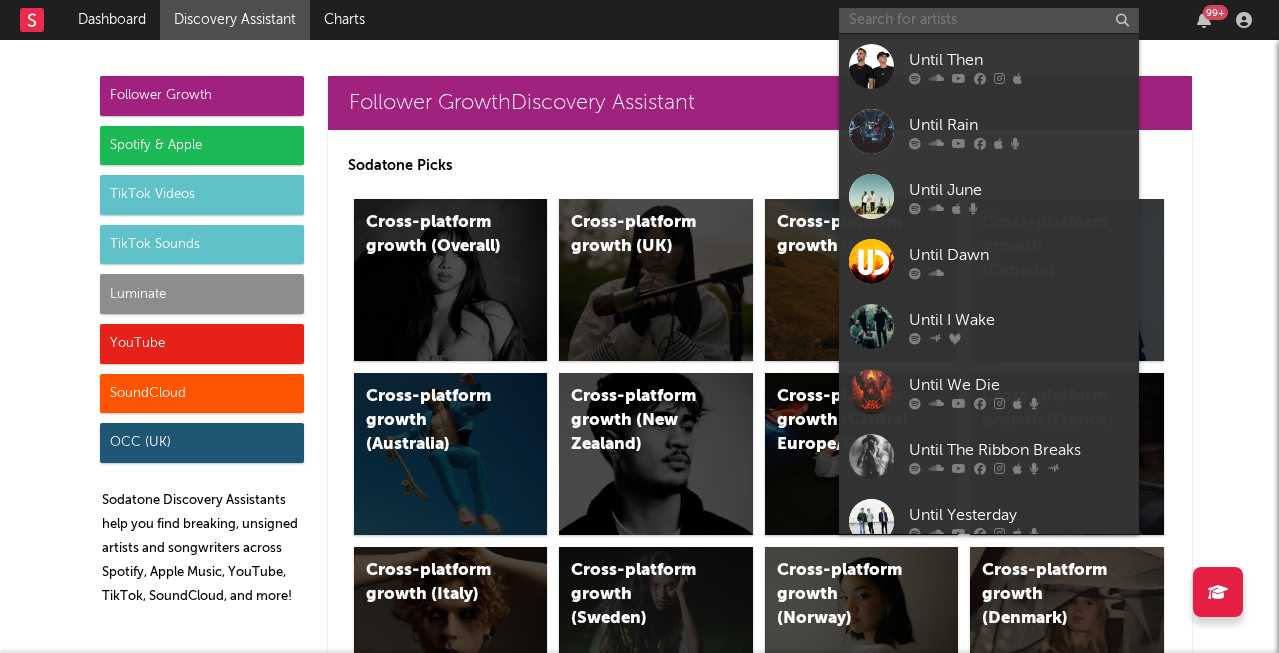 click at bounding box center (989, 20) 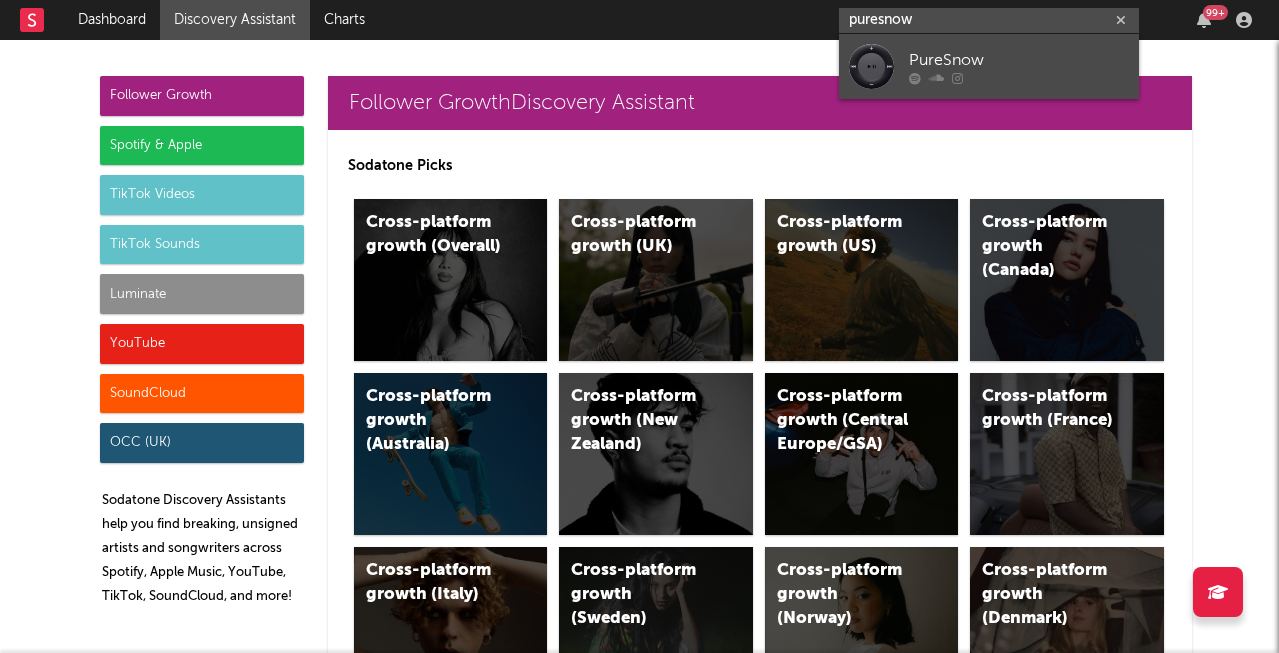 type on "puresnow" 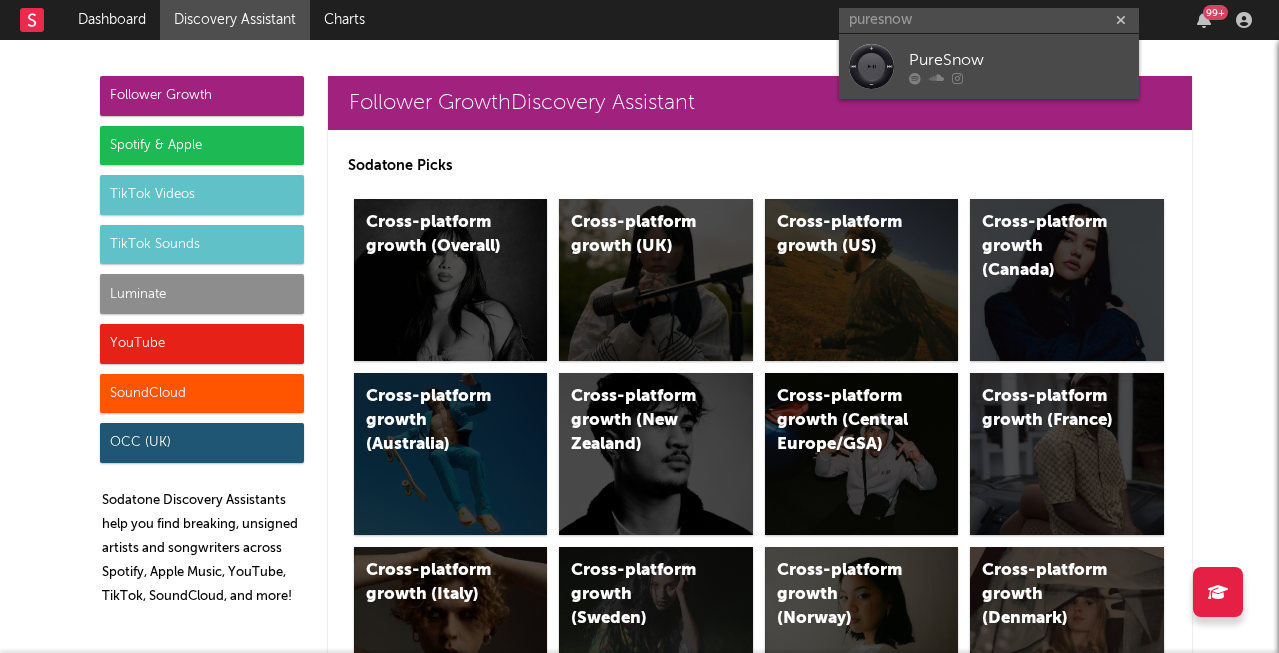 click at bounding box center [871, 66] 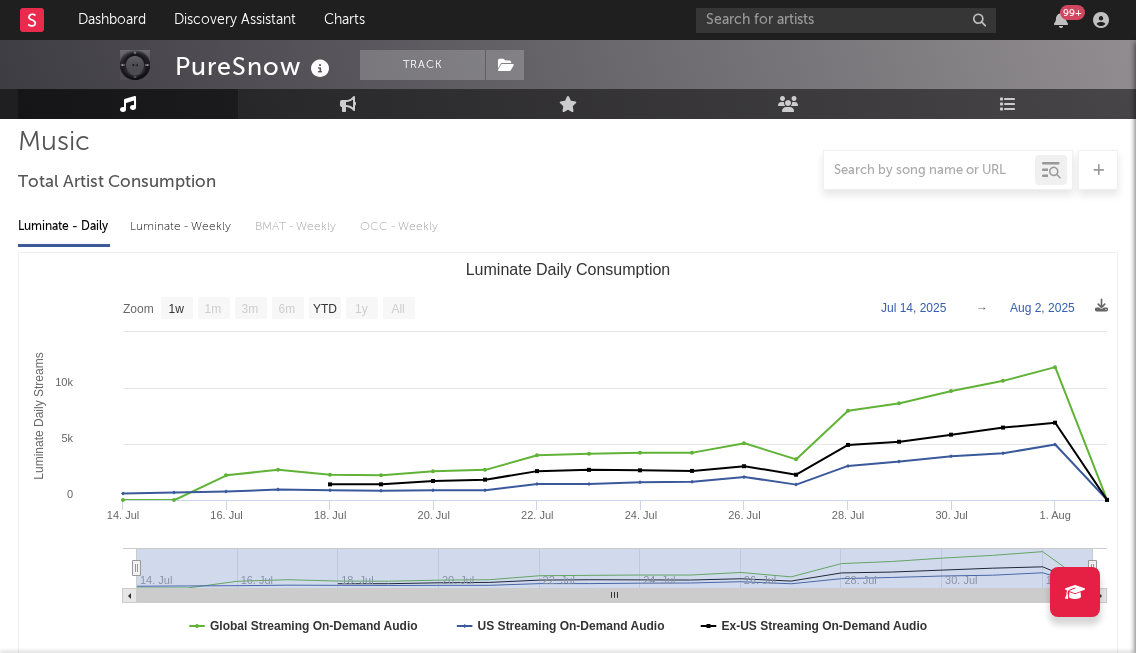 scroll, scrollTop: 193, scrollLeft: 0, axis: vertical 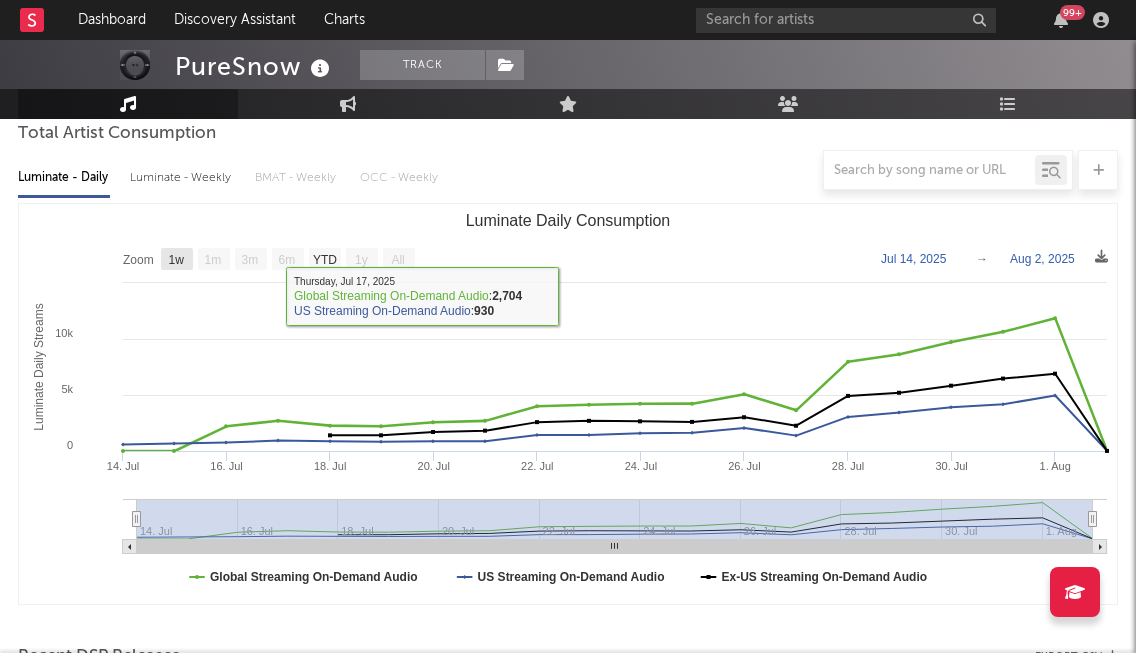 click on "1w" 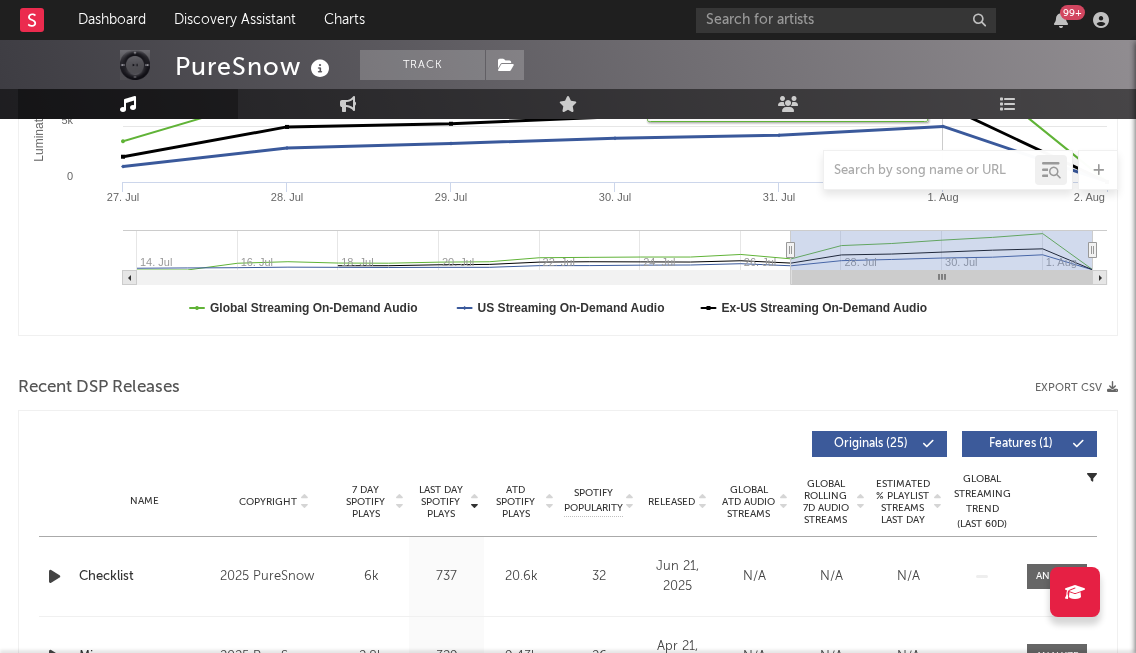 scroll, scrollTop: 505, scrollLeft: 0, axis: vertical 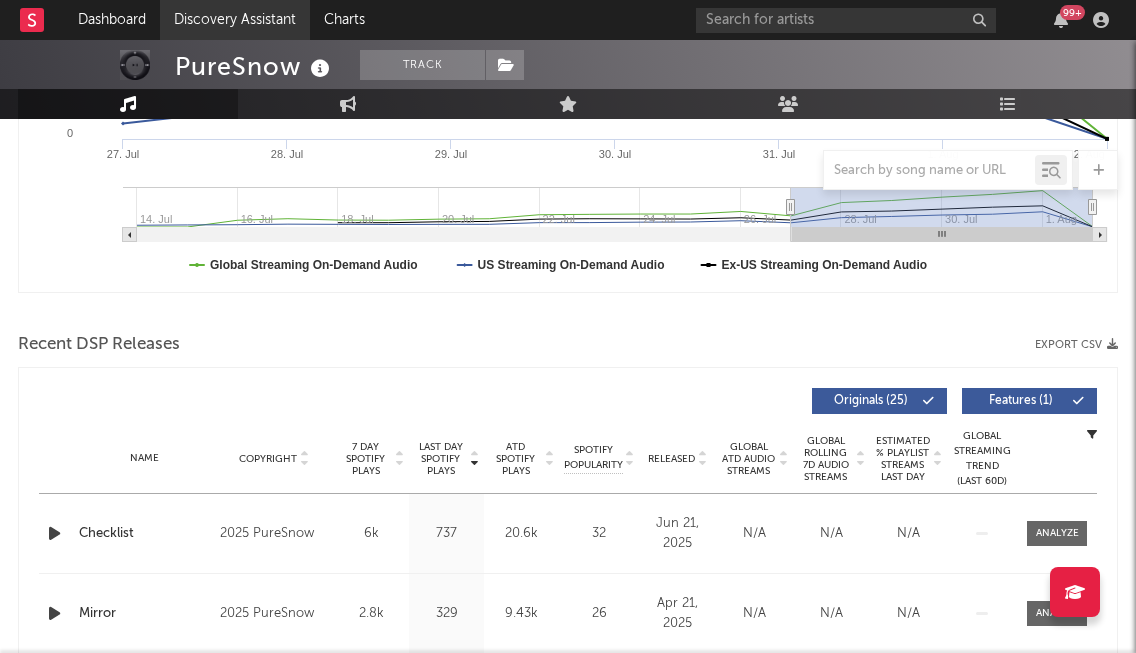 click on "Discovery Assistant" at bounding box center [235, 20] 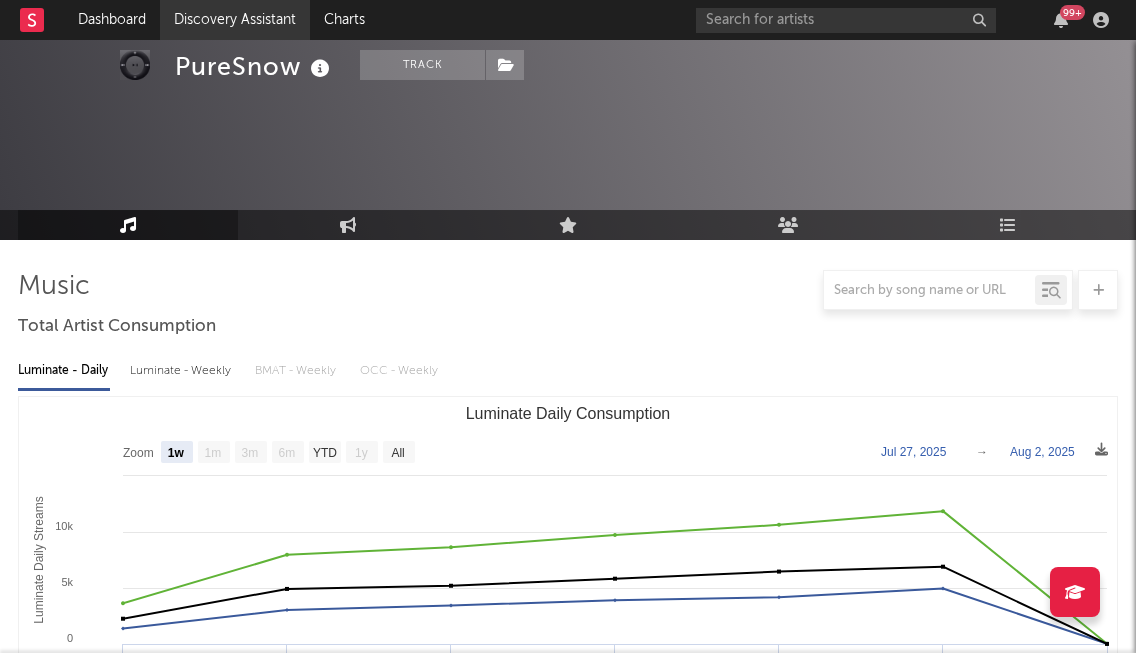 scroll, scrollTop: 0, scrollLeft: 0, axis: both 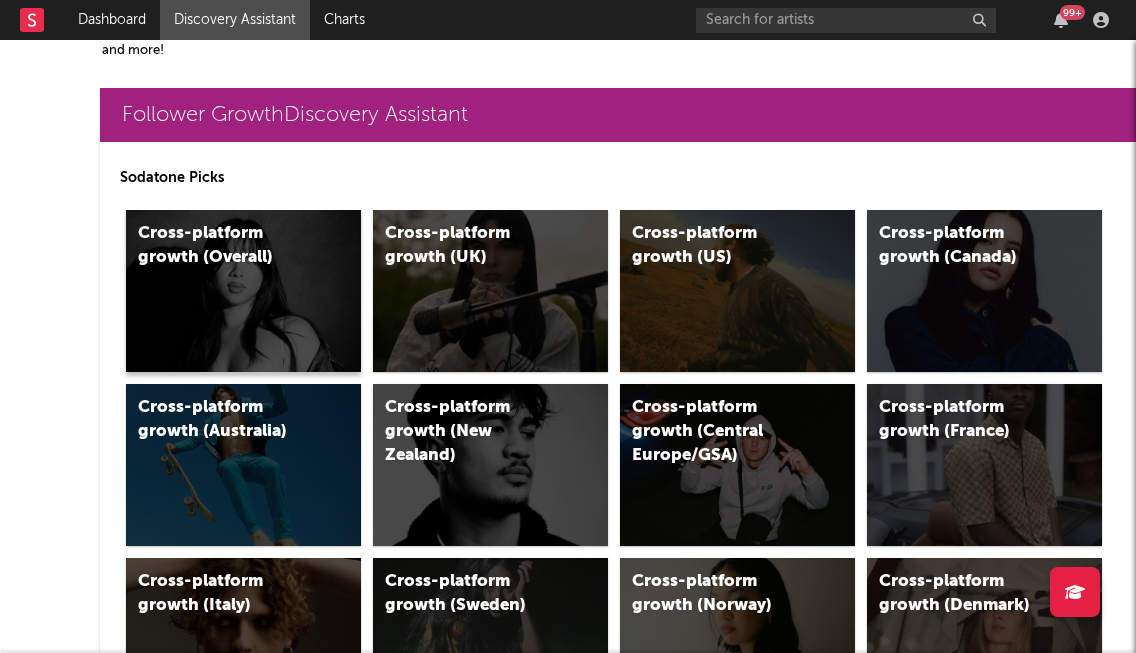 click on "Cross-platform growth (Overall)" at bounding box center (243, 291) 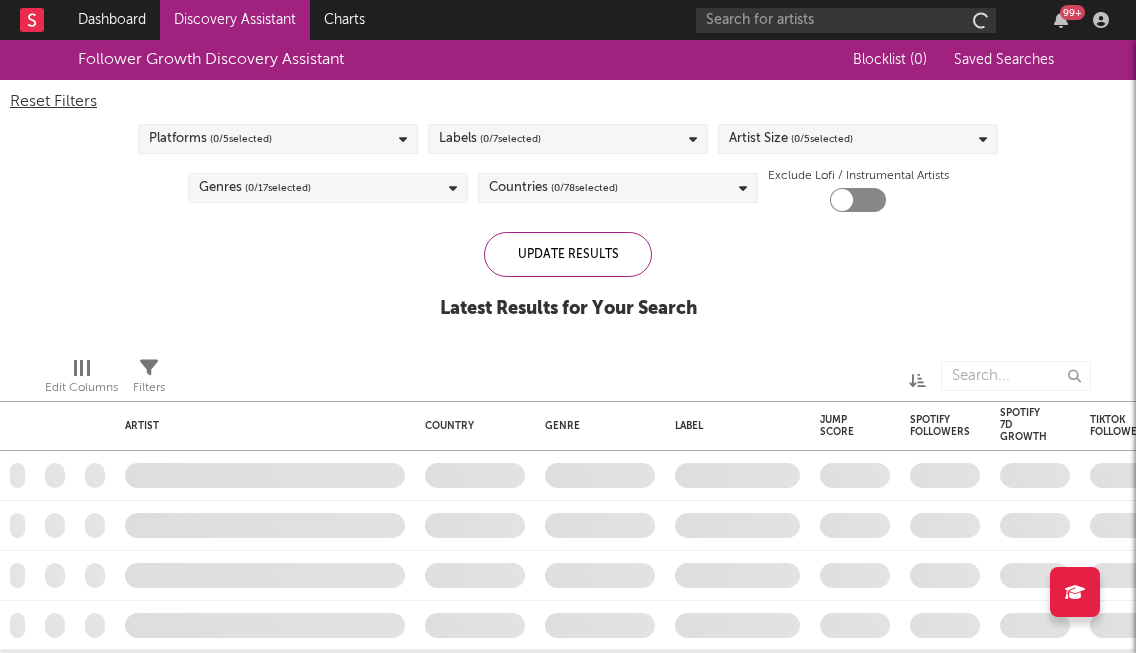 checkbox on "true" 